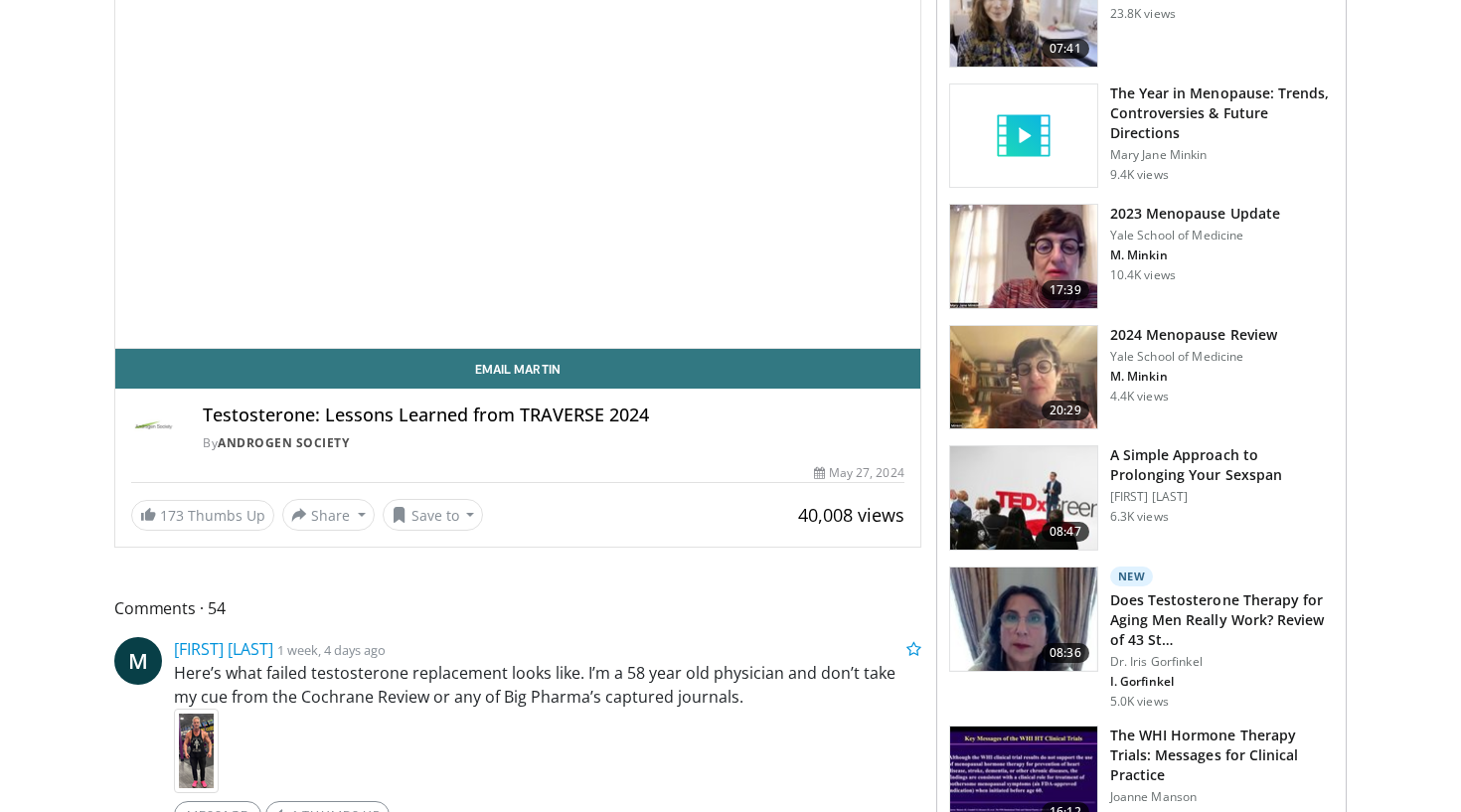 scroll, scrollTop: 334, scrollLeft: 0, axis: vertical 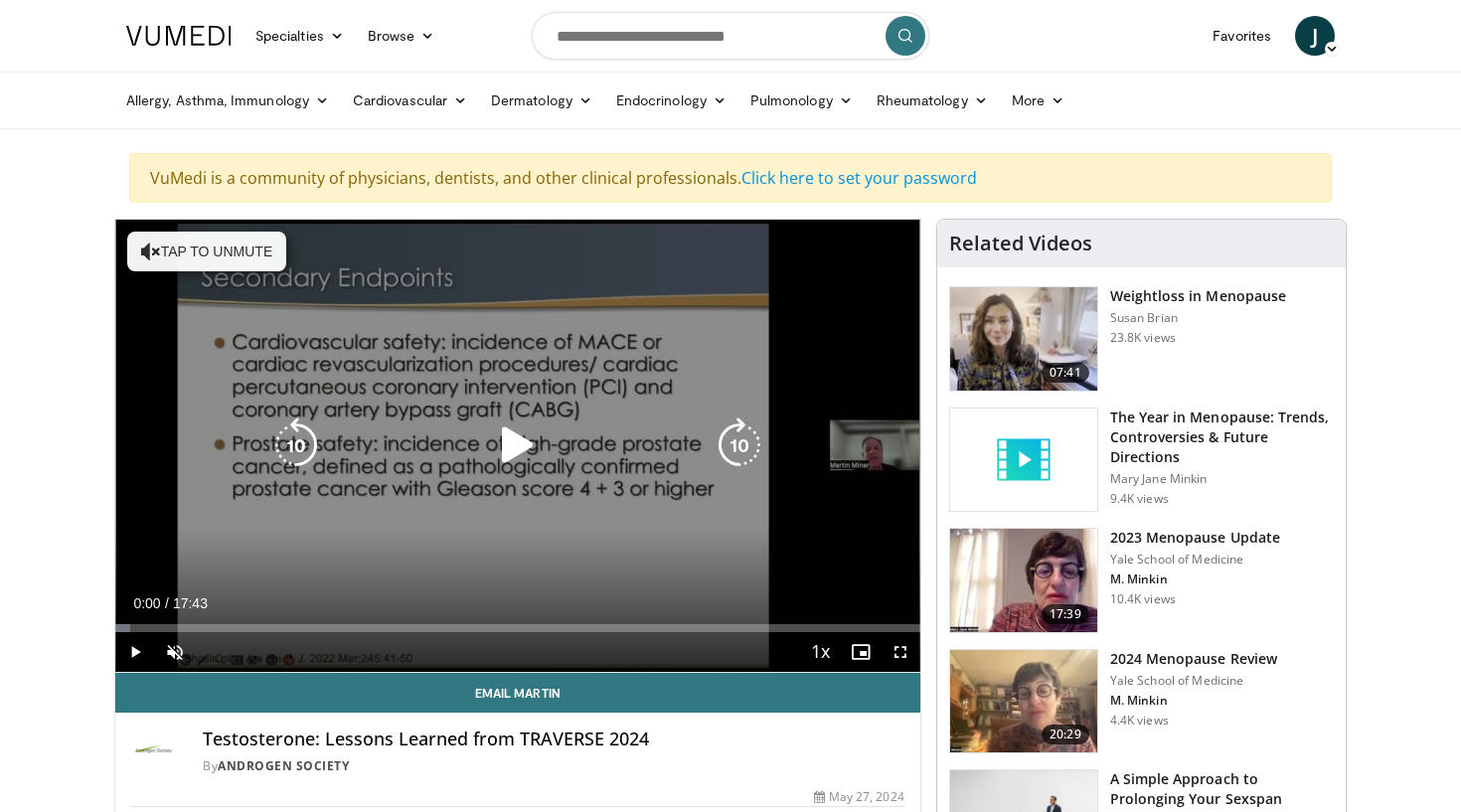 click at bounding box center (518, 445) 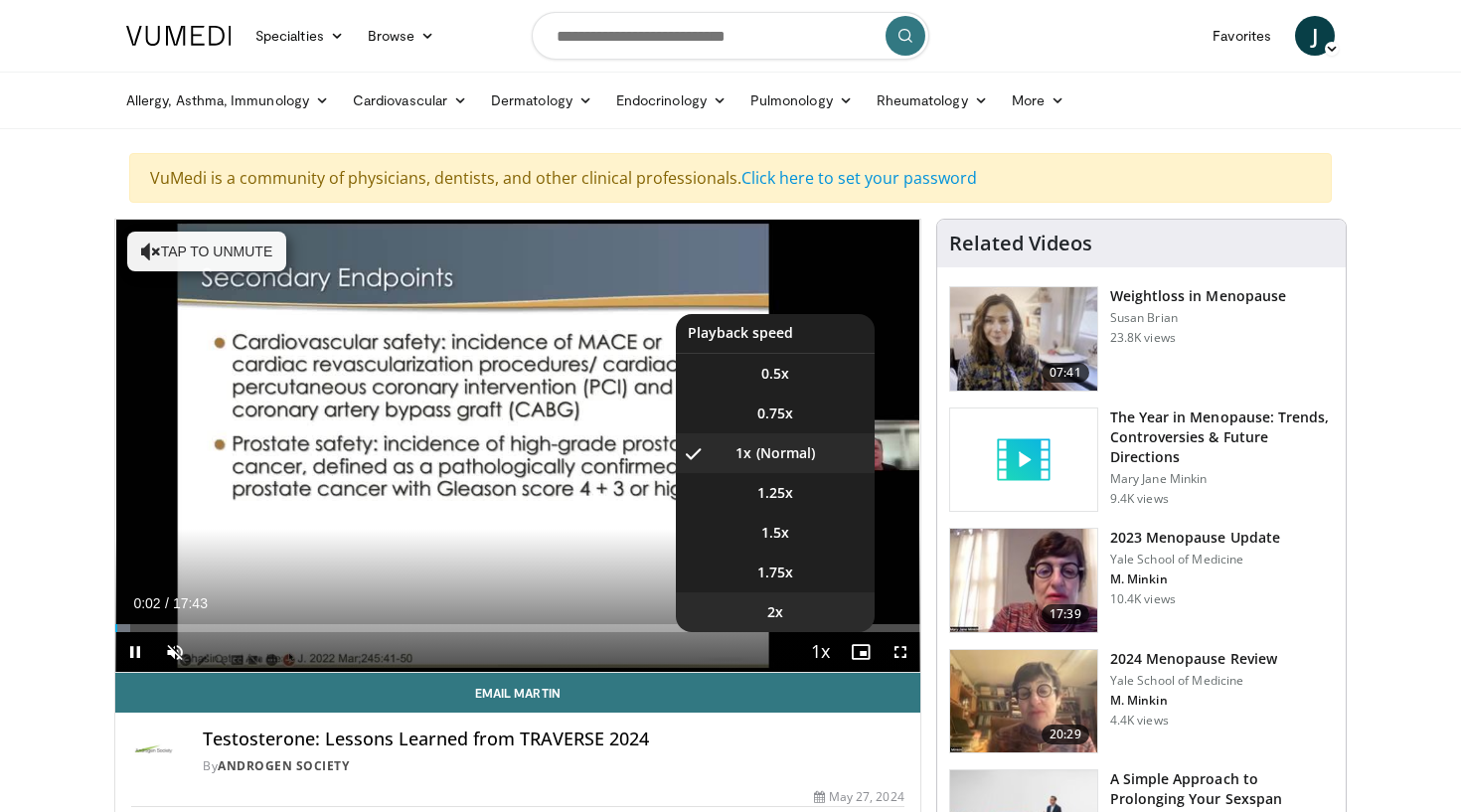click on "2x" at bounding box center (775, 612) 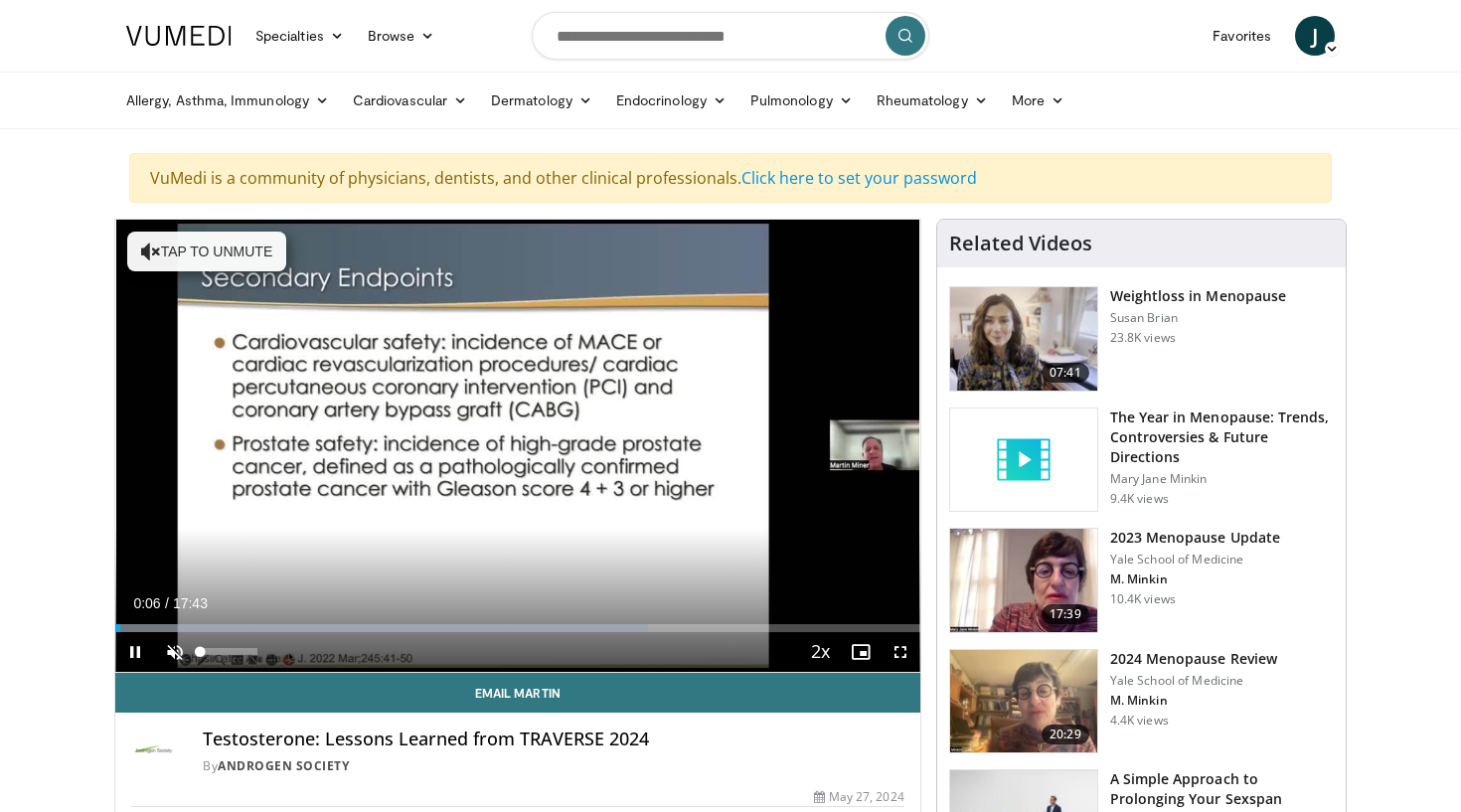 click at bounding box center (175, 652) 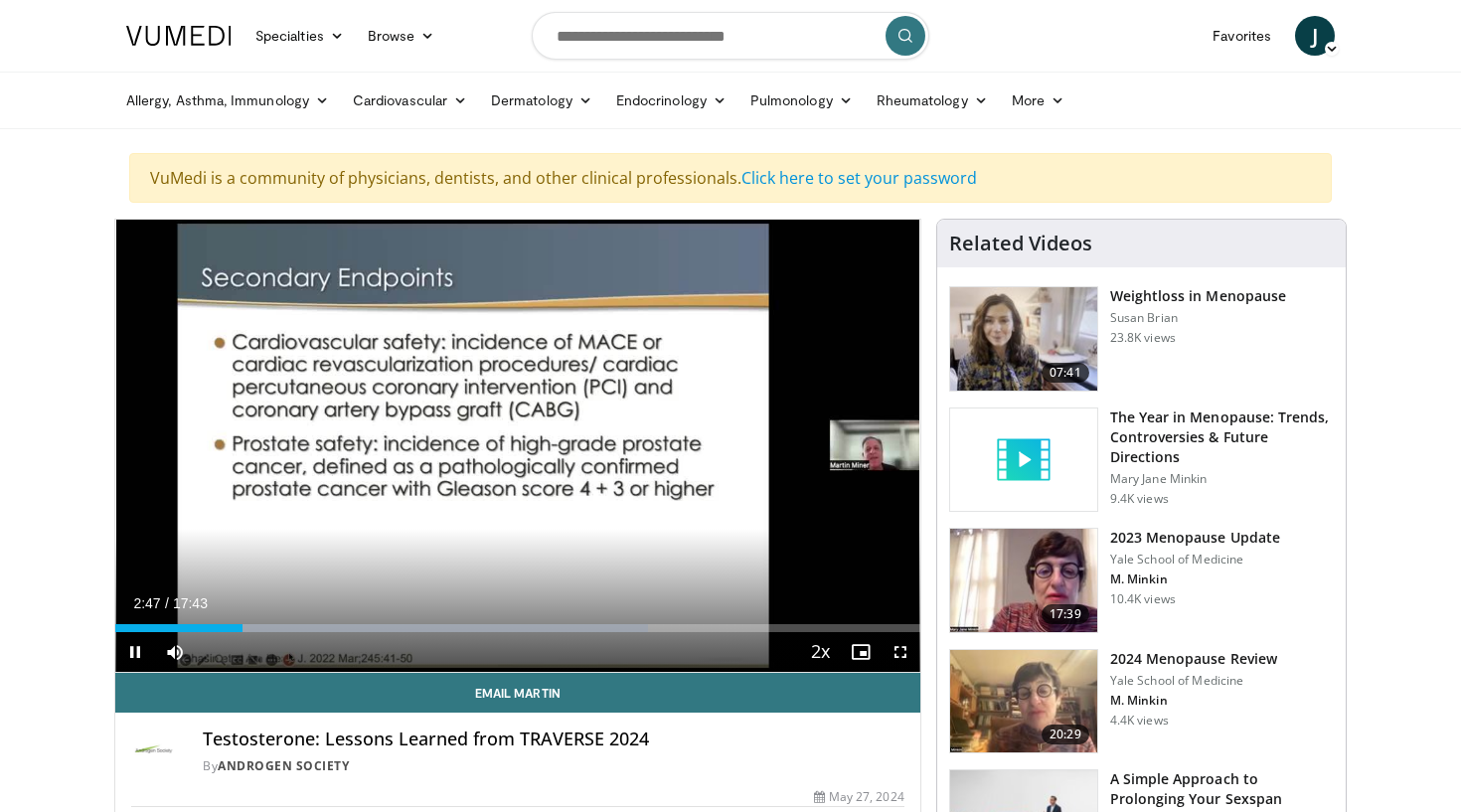 click at bounding box center [900, 652] 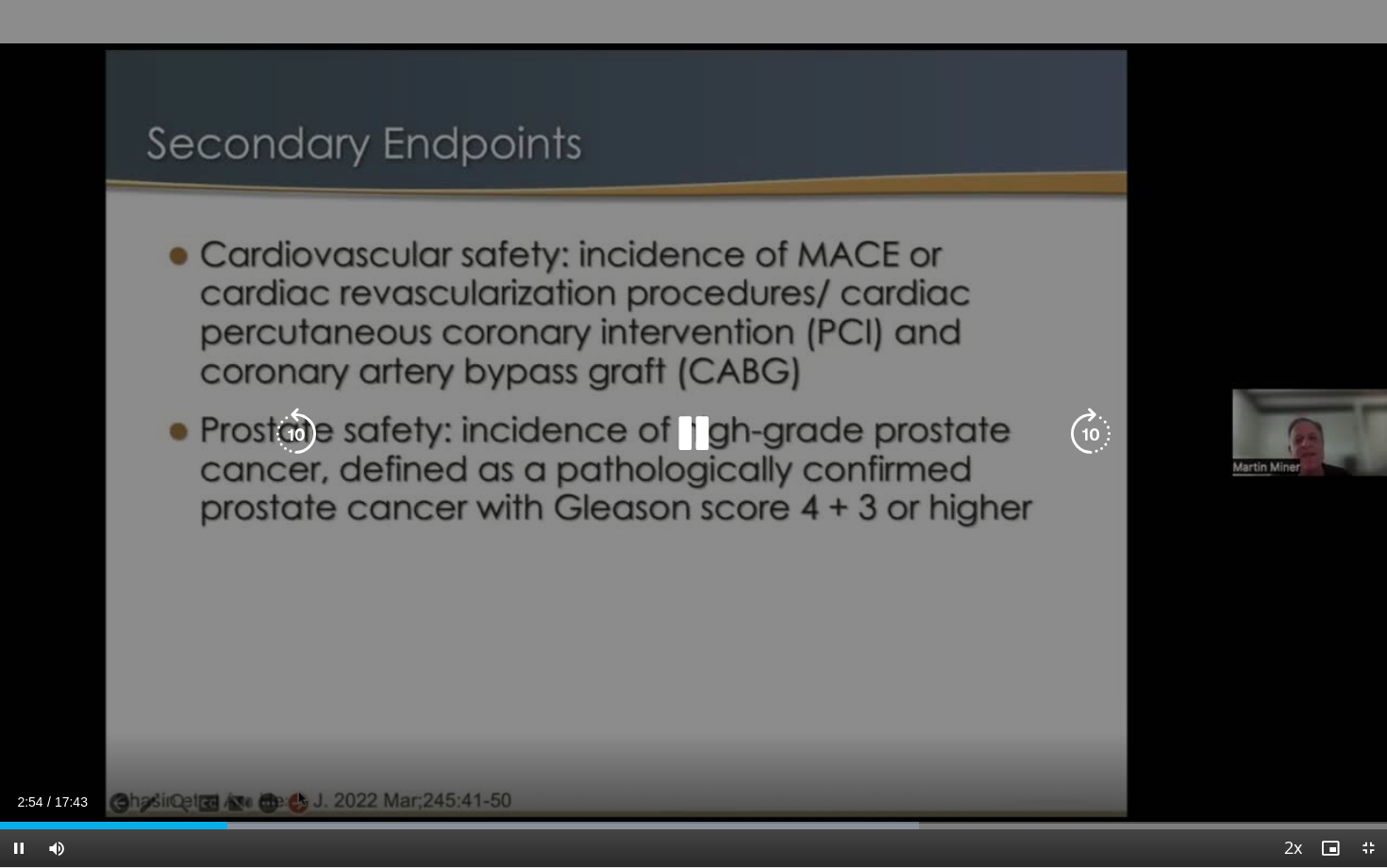 click on "10 seconds
Tap to unmute" at bounding box center [694, 433] 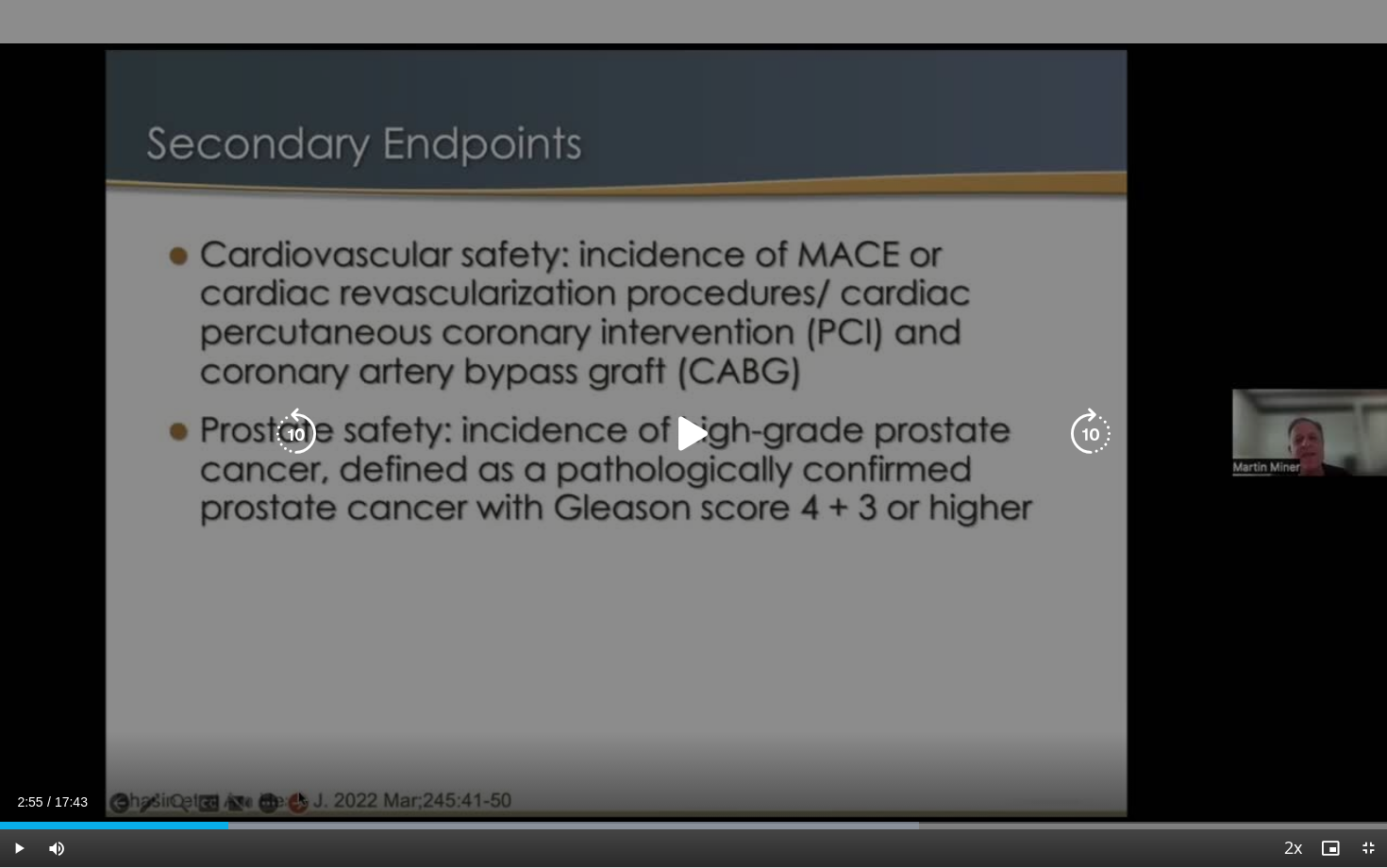 click on "10 seconds
Tap to unmute" at bounding box center (694, 433) 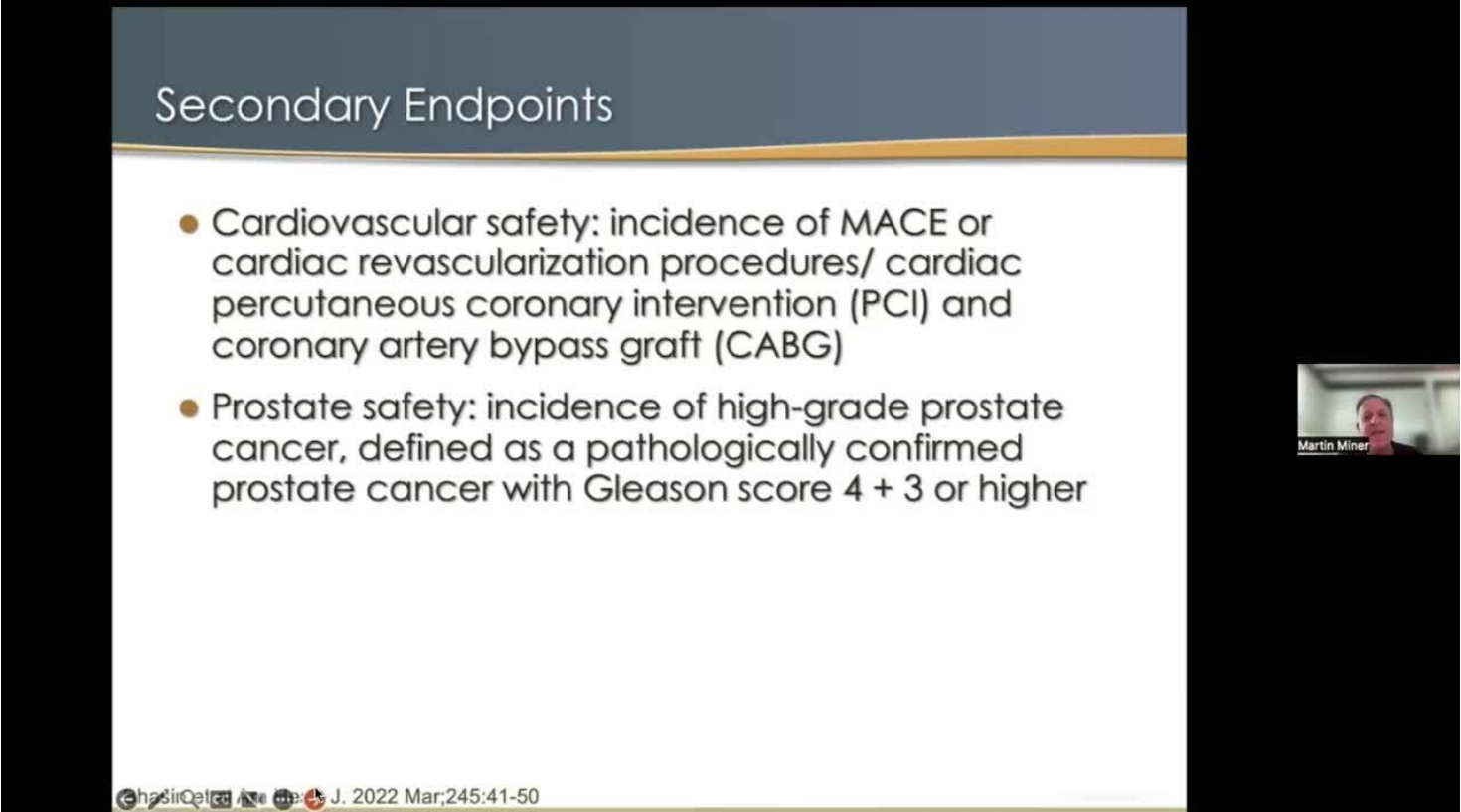 scroll, scrollTop: 0, scrollLeft: 0, axis: both 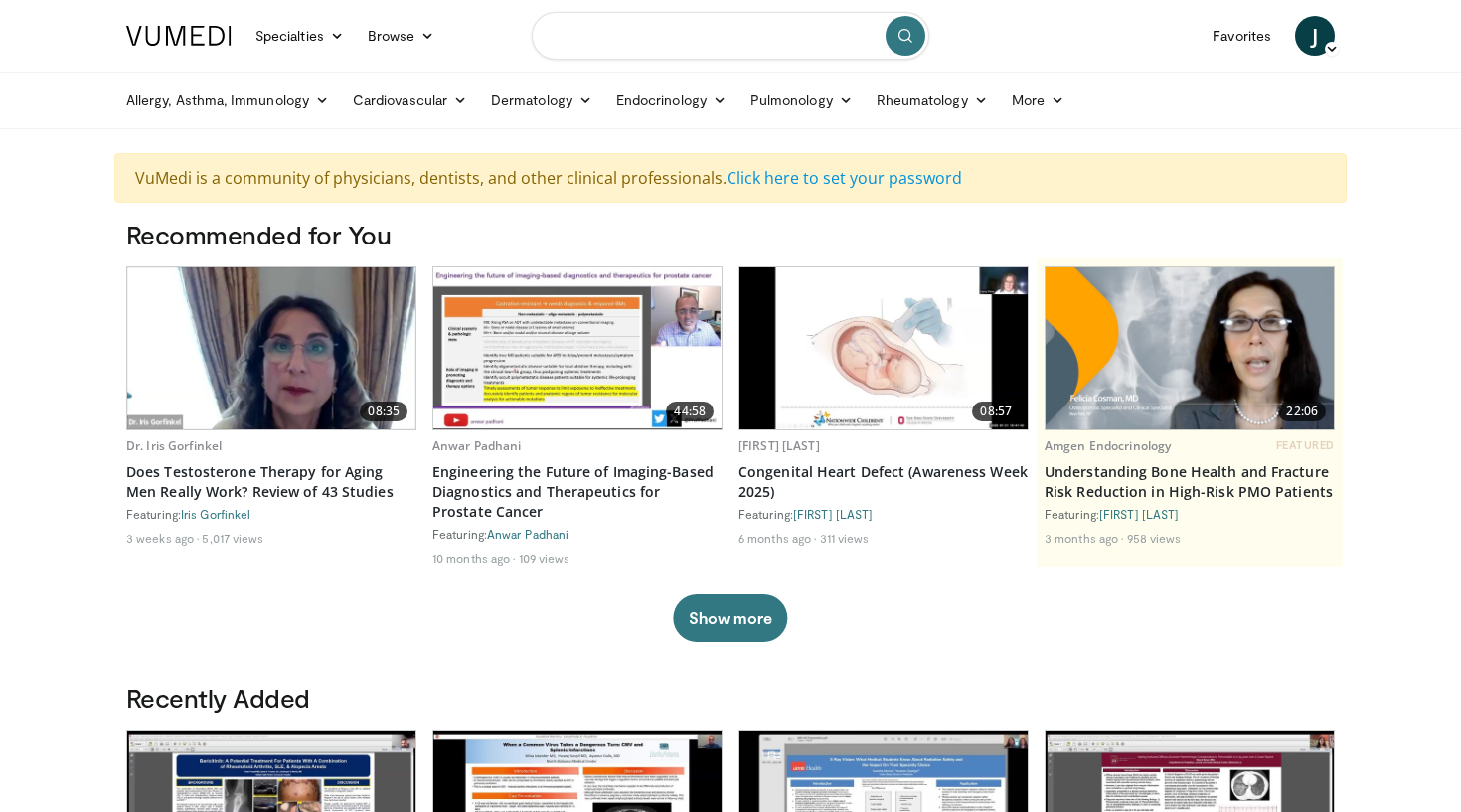 click at bounding box center (730, 36) 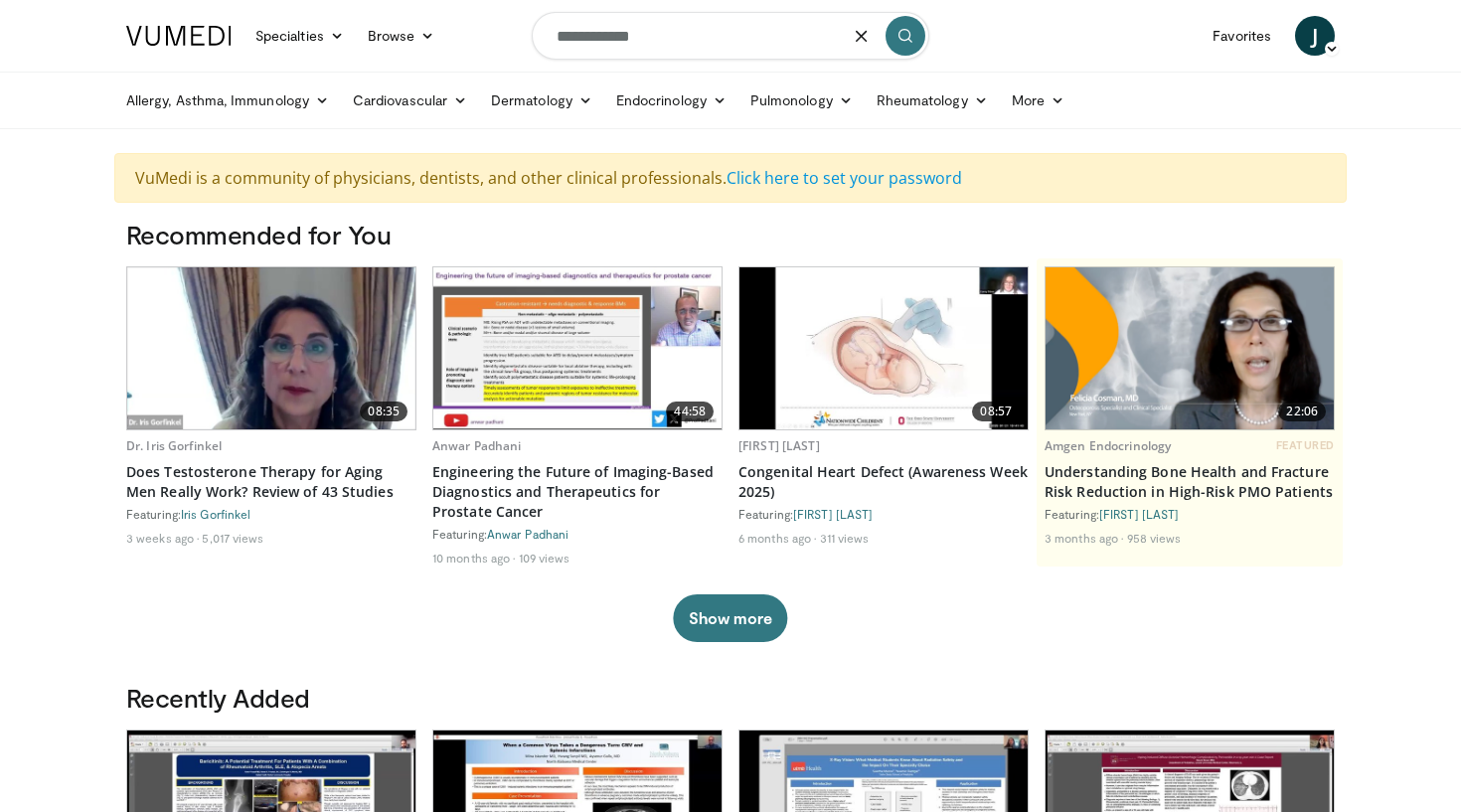 type on "**********" 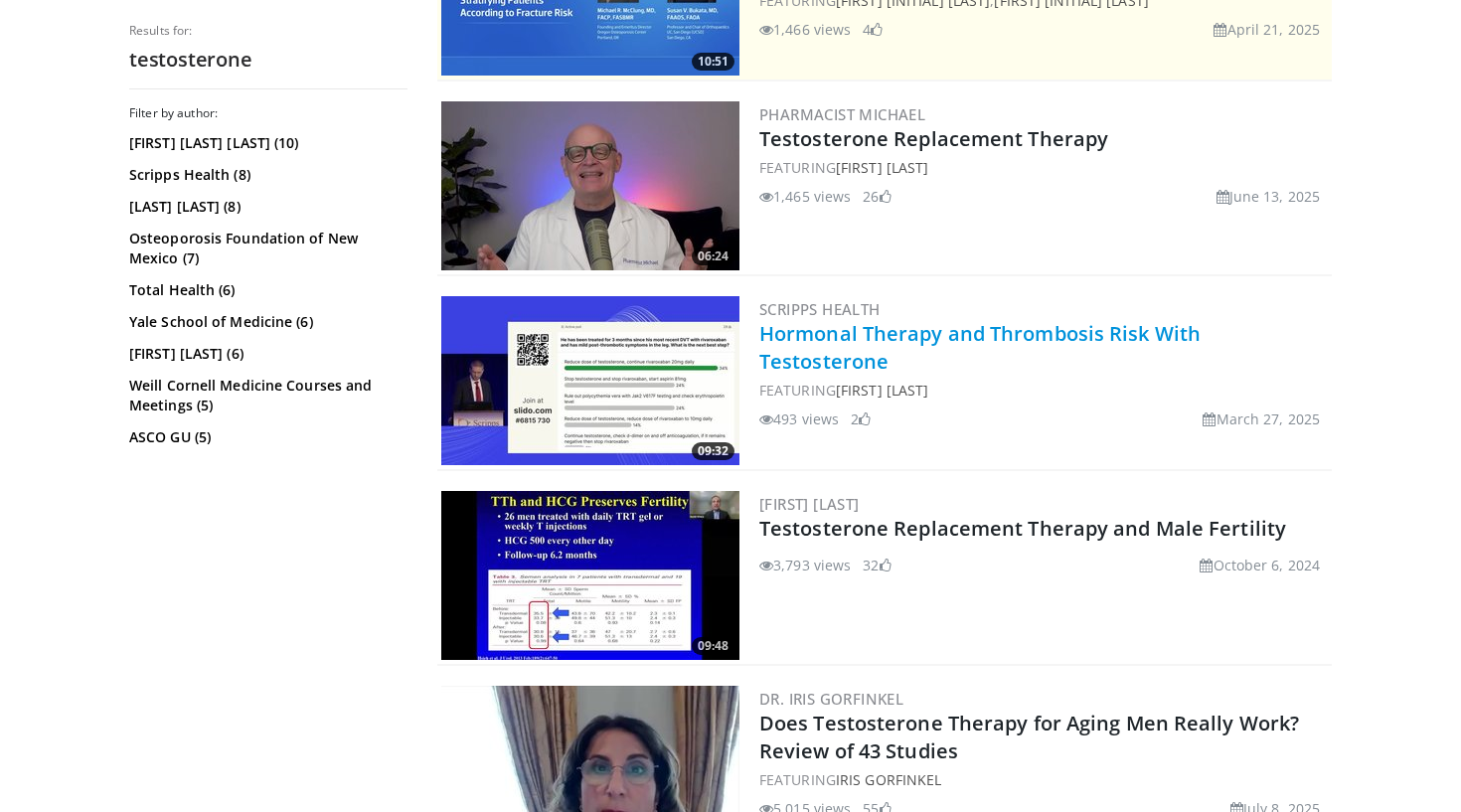 scroll, scrollTop: 579, scrollLeft: 0, axis: vertical 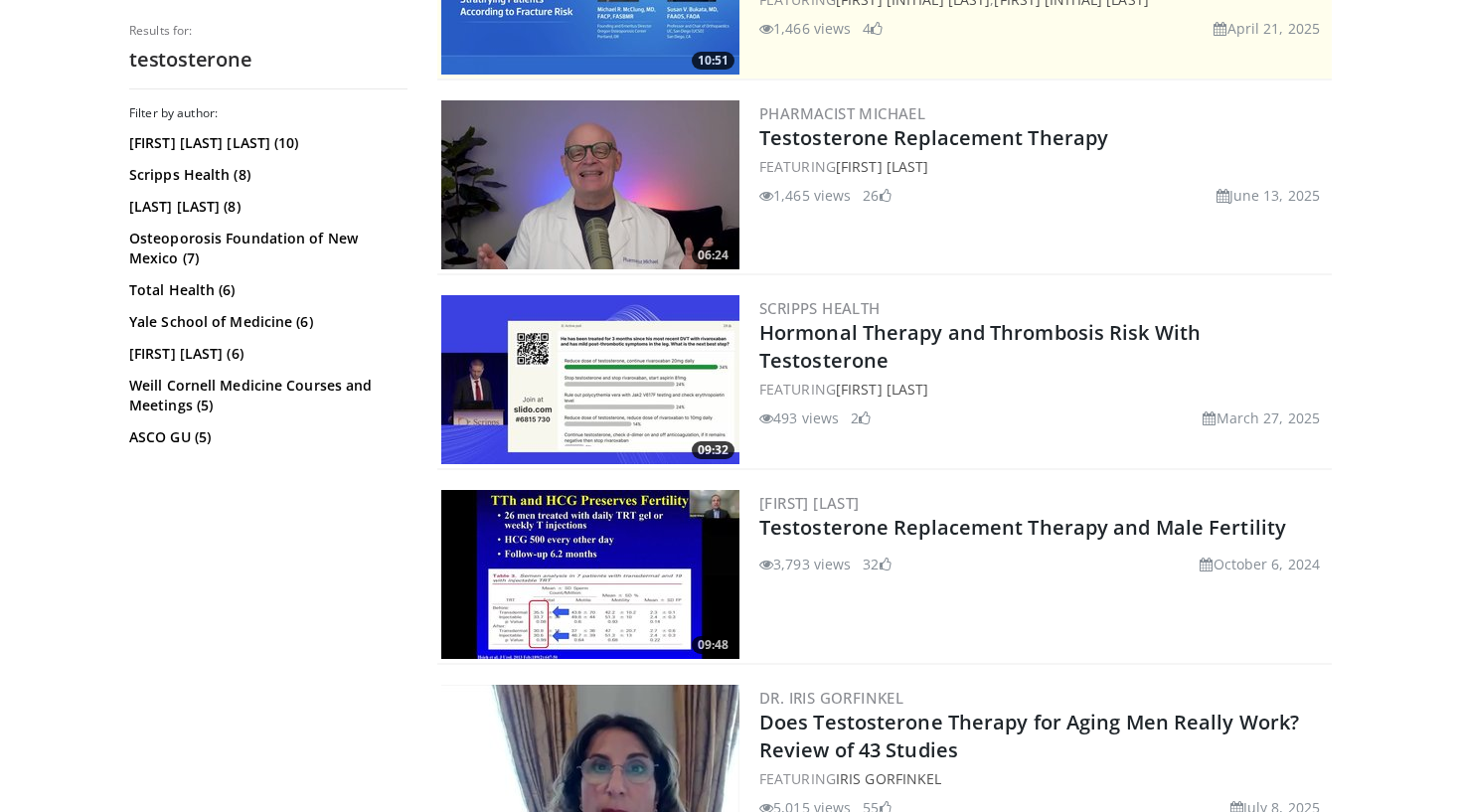 click at bounding box center (590, 574) 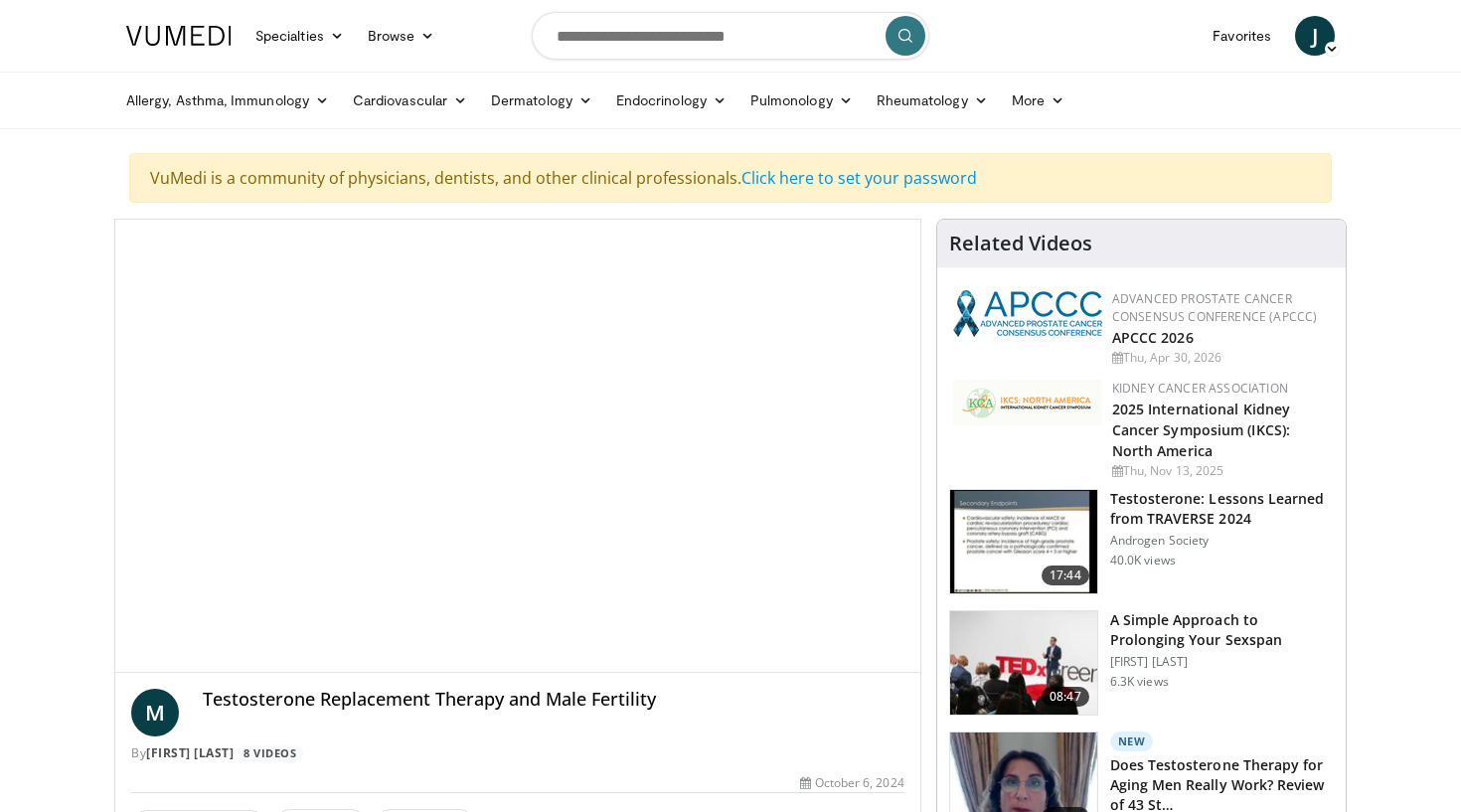 scroll, scrollTop: 0, scrollLeft: 0, axis: both 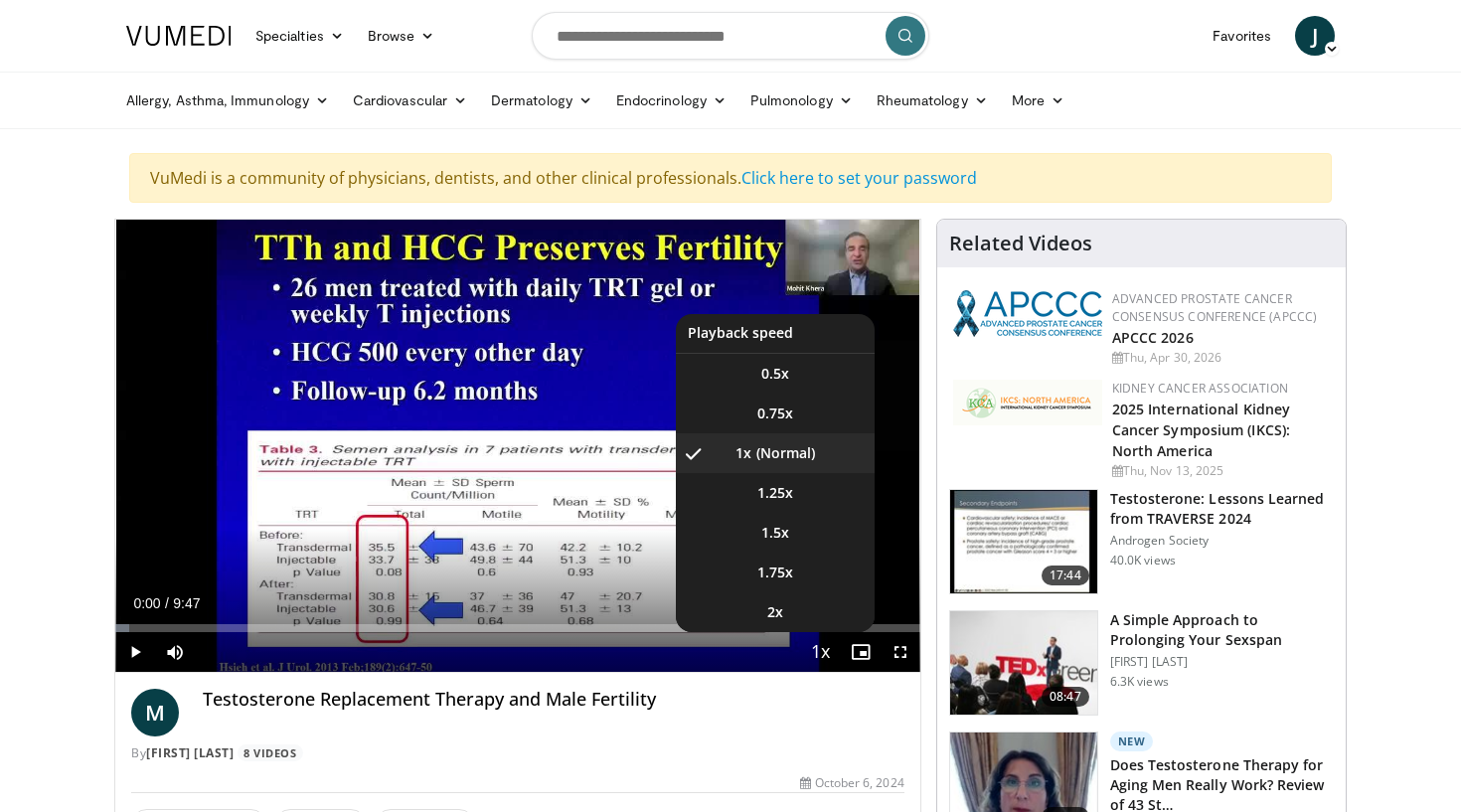 click at bounding box center [821, 653] 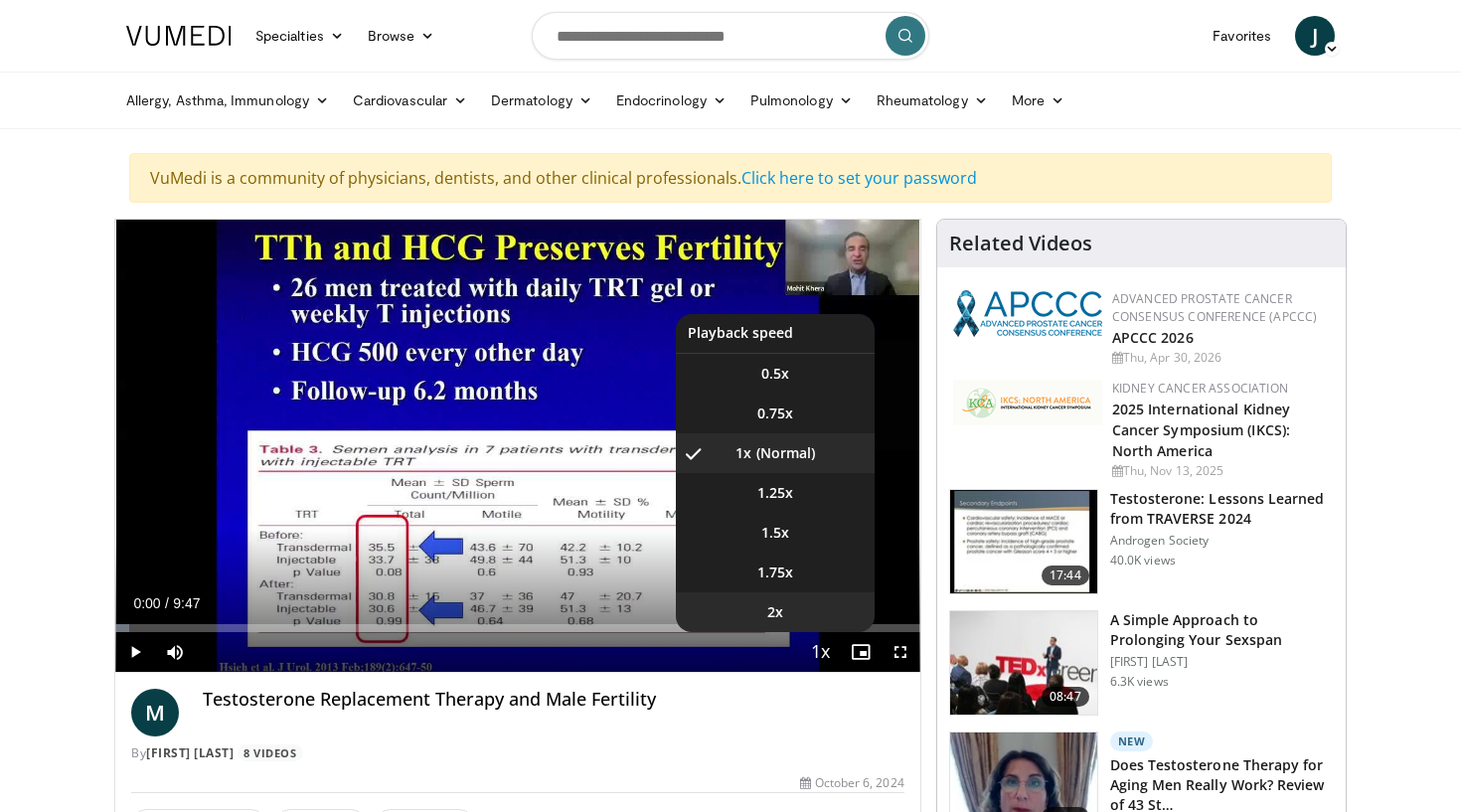 click on "2x" at bounding box center [775, 612] 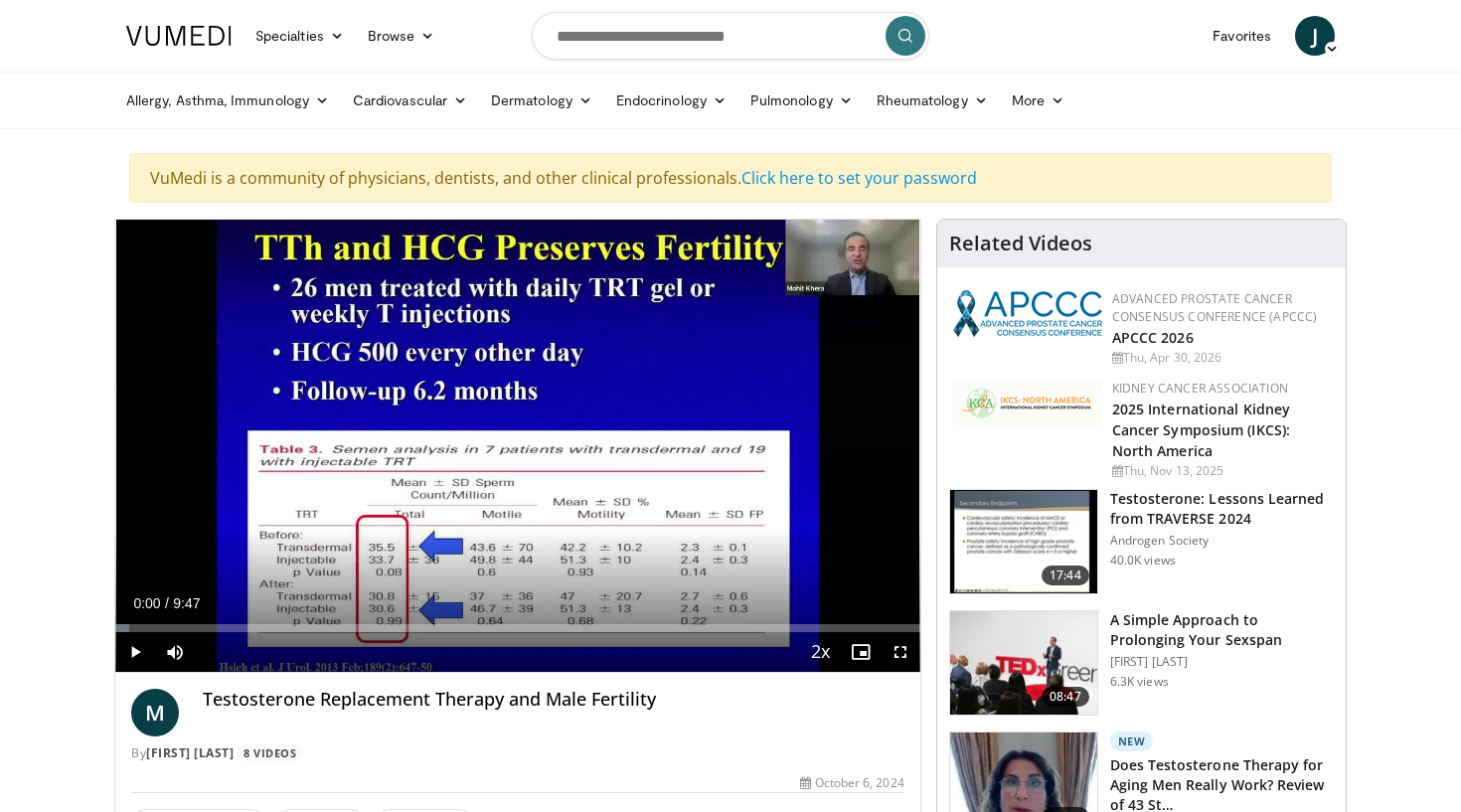 click at bounding box center [900, 652] 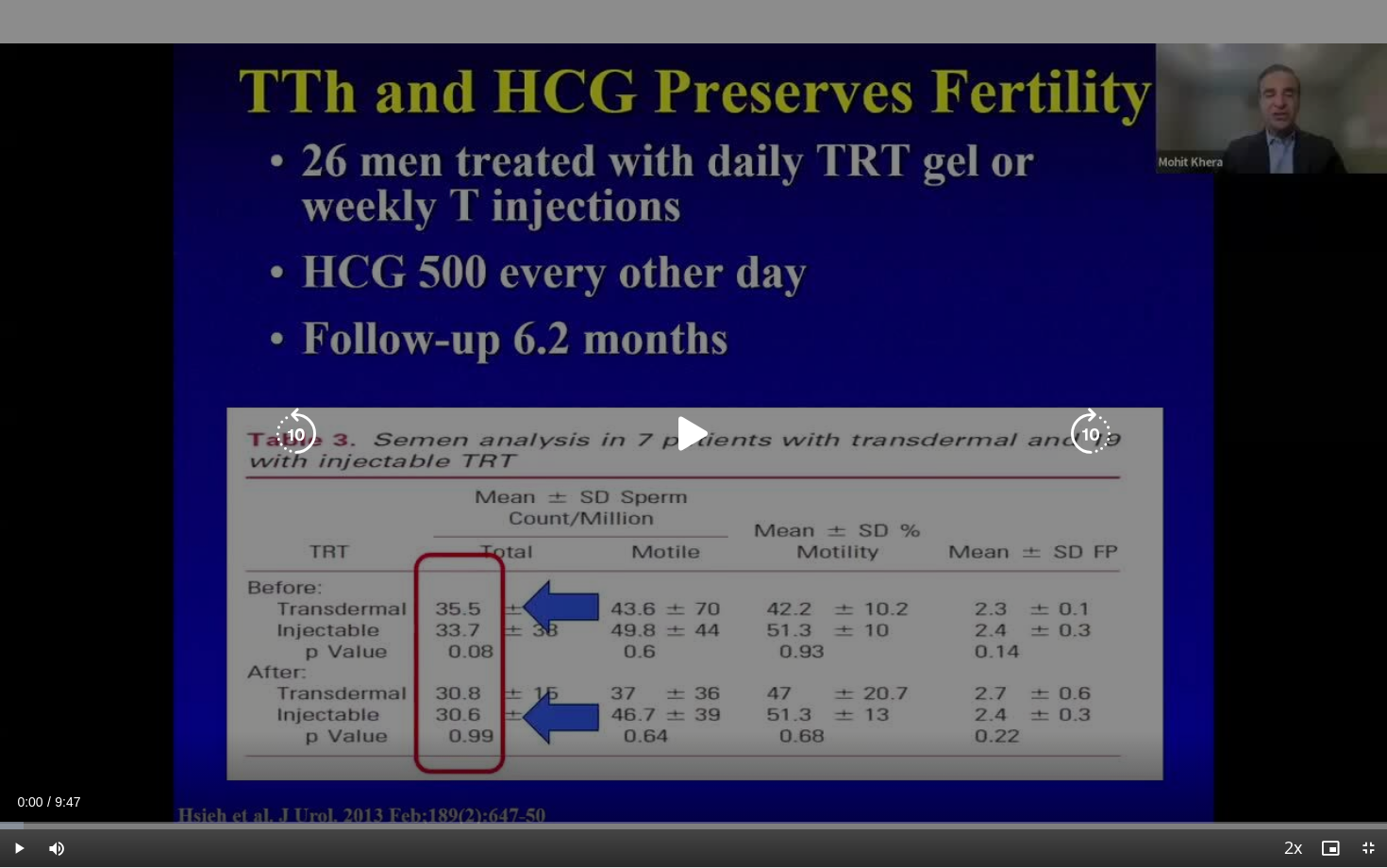 click at bounding box center [694, 434] 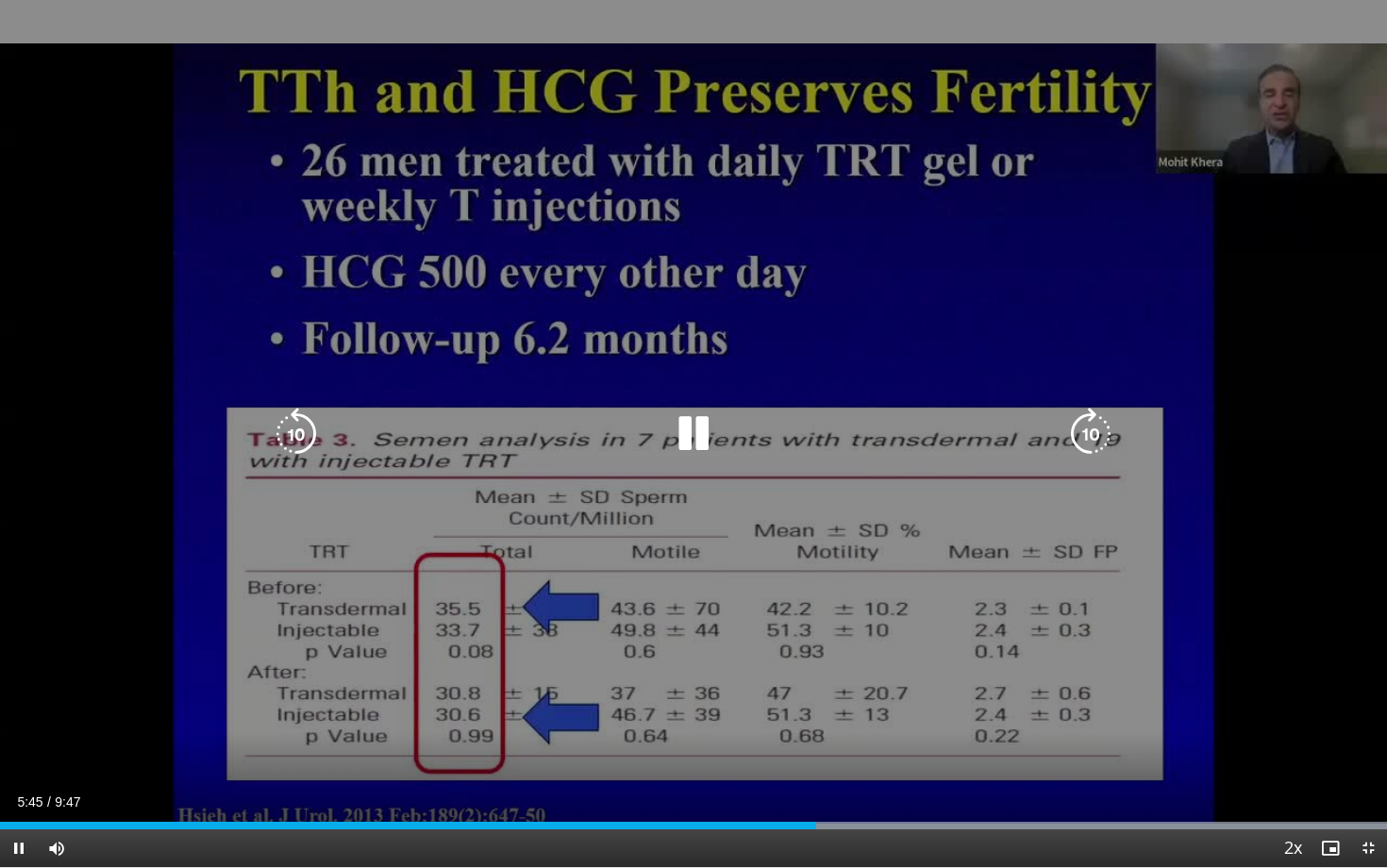 click on "10 seconds
Tap to unmute" at bounding box center (694, 433) 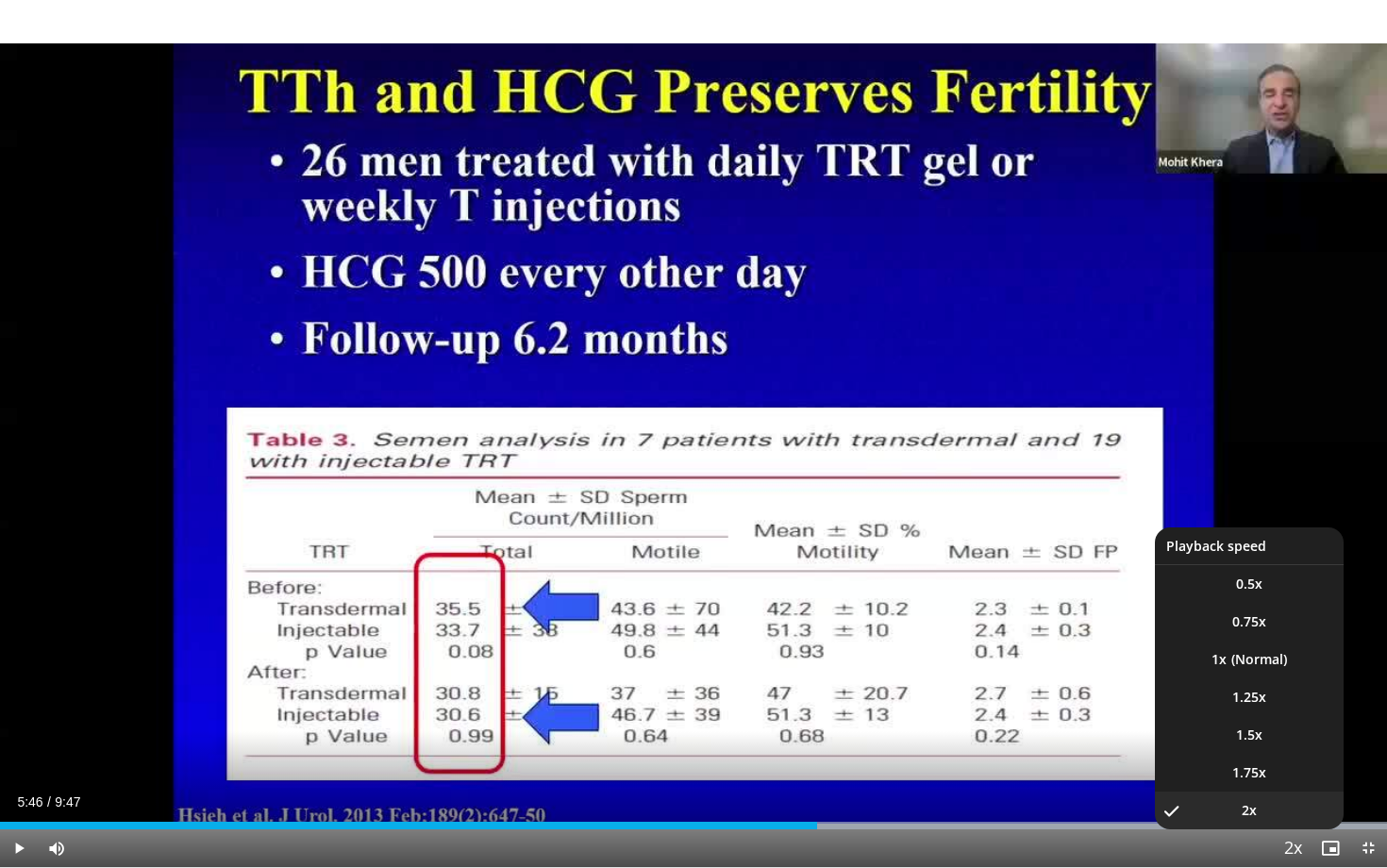 click at bounding box center (1293, 849) 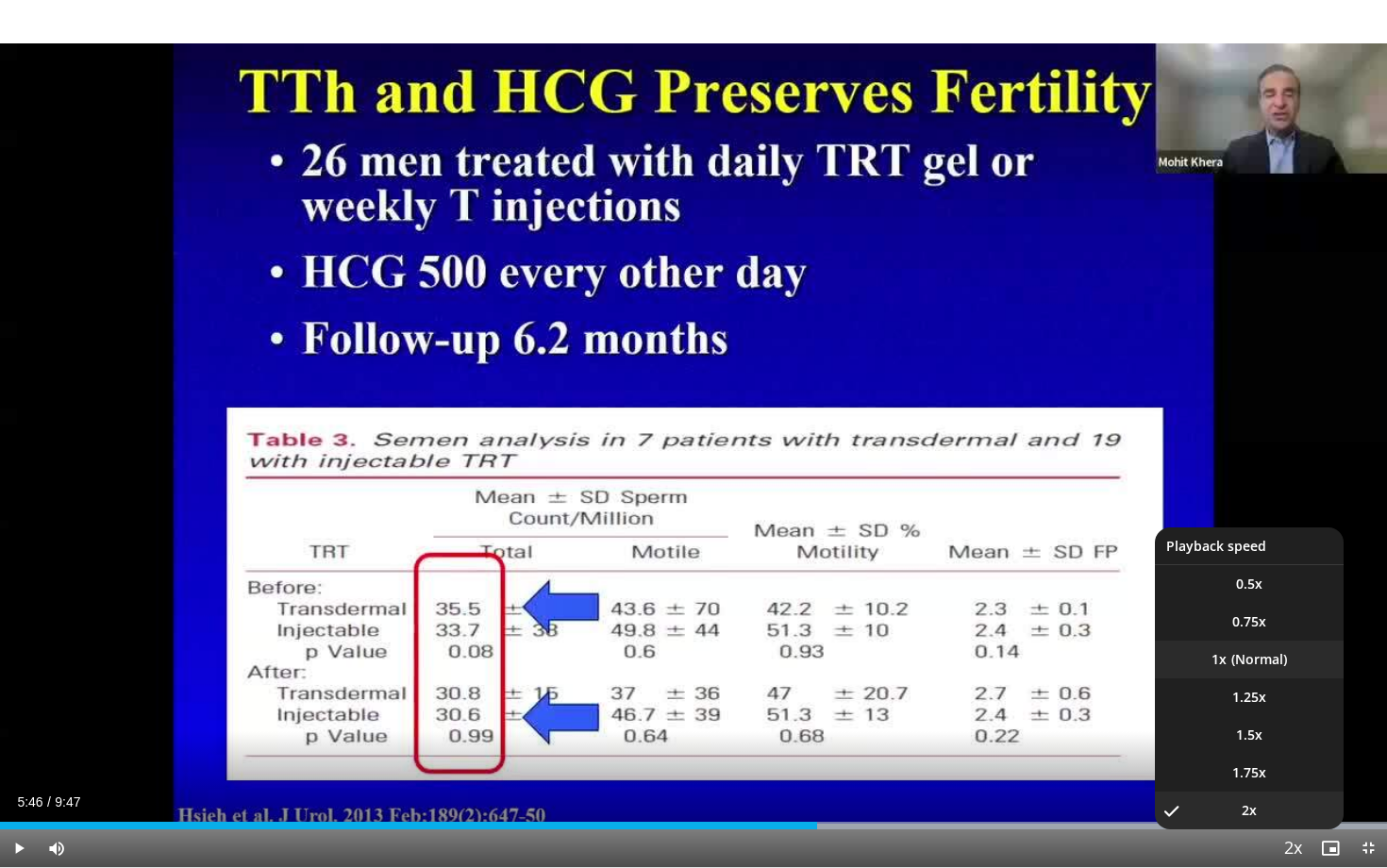 click on "1x" at bounding box center (1249, 659) 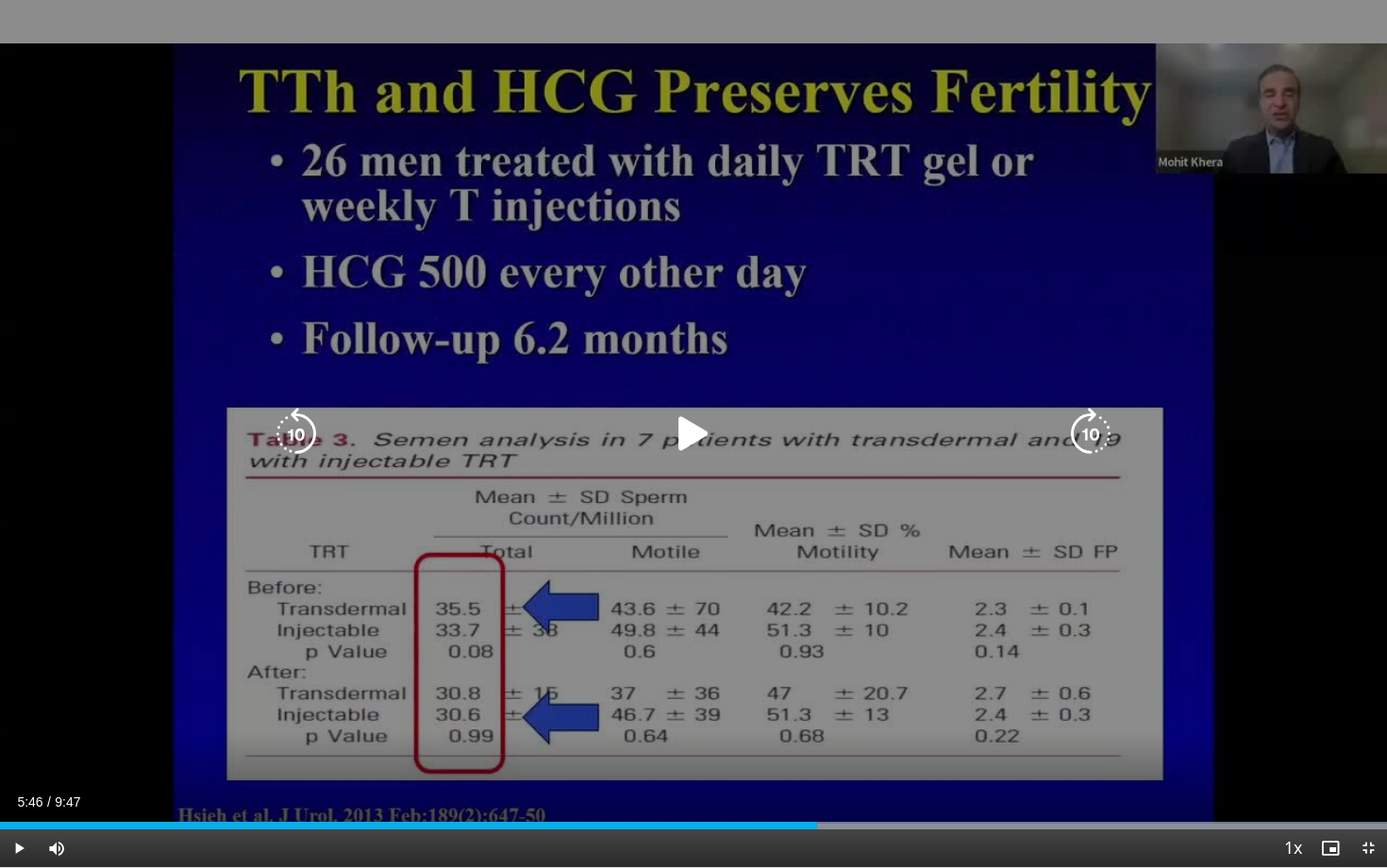 click at bounding box center [694, 434] 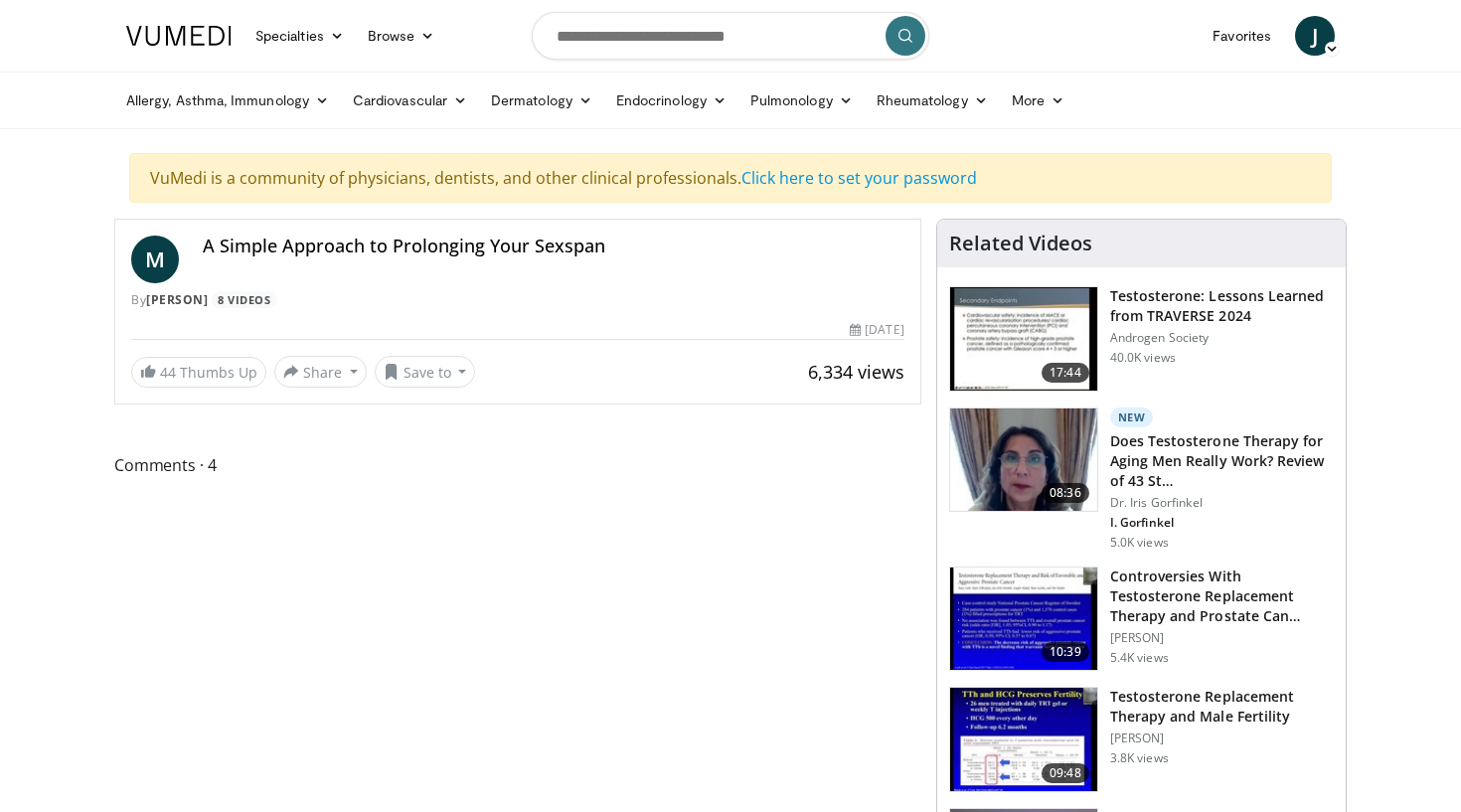 scroll, scrollTop: 0, scrollLeft: 0, axis: both 